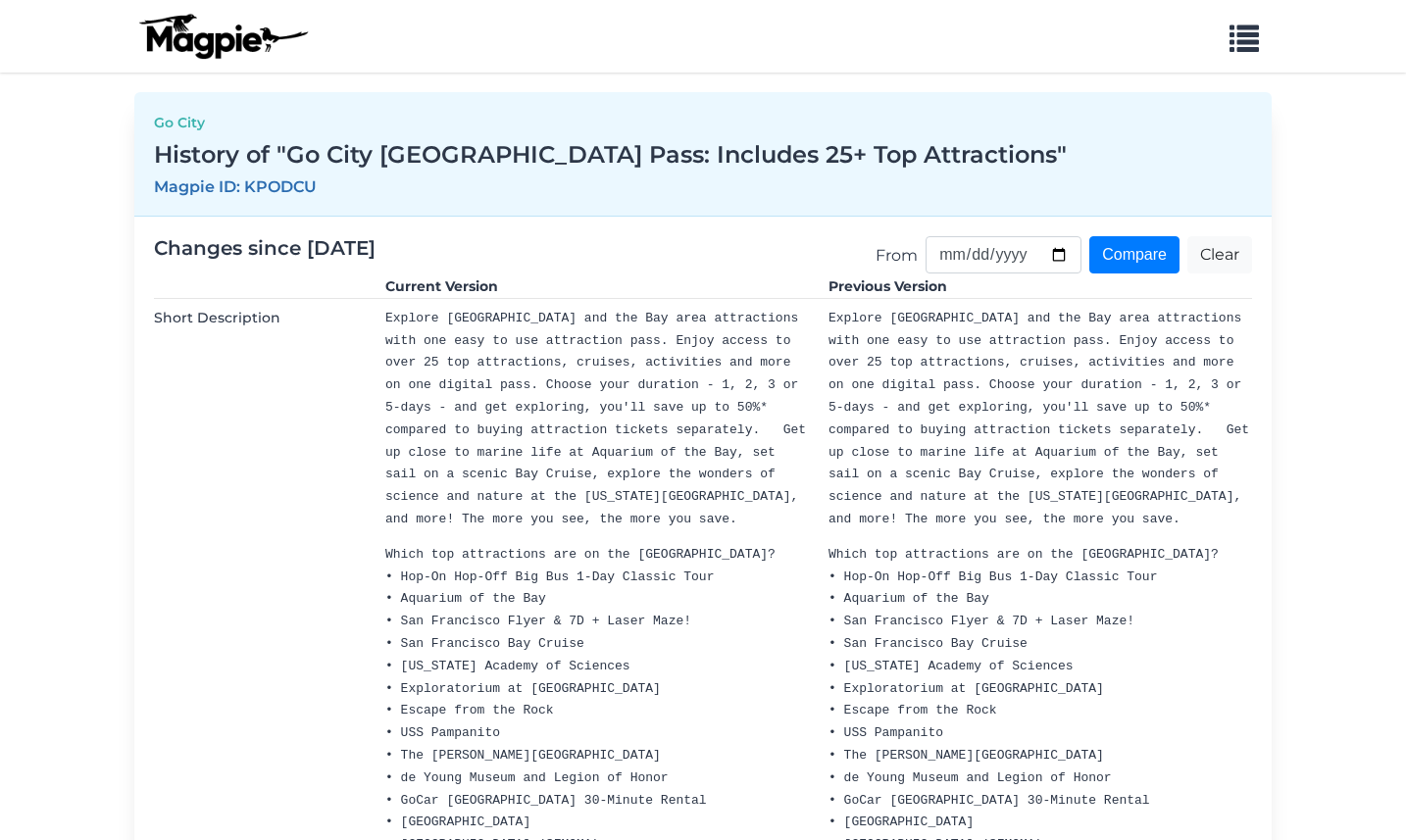 scroll, scrollTop: 0, scrollLeft: 0, axis: both 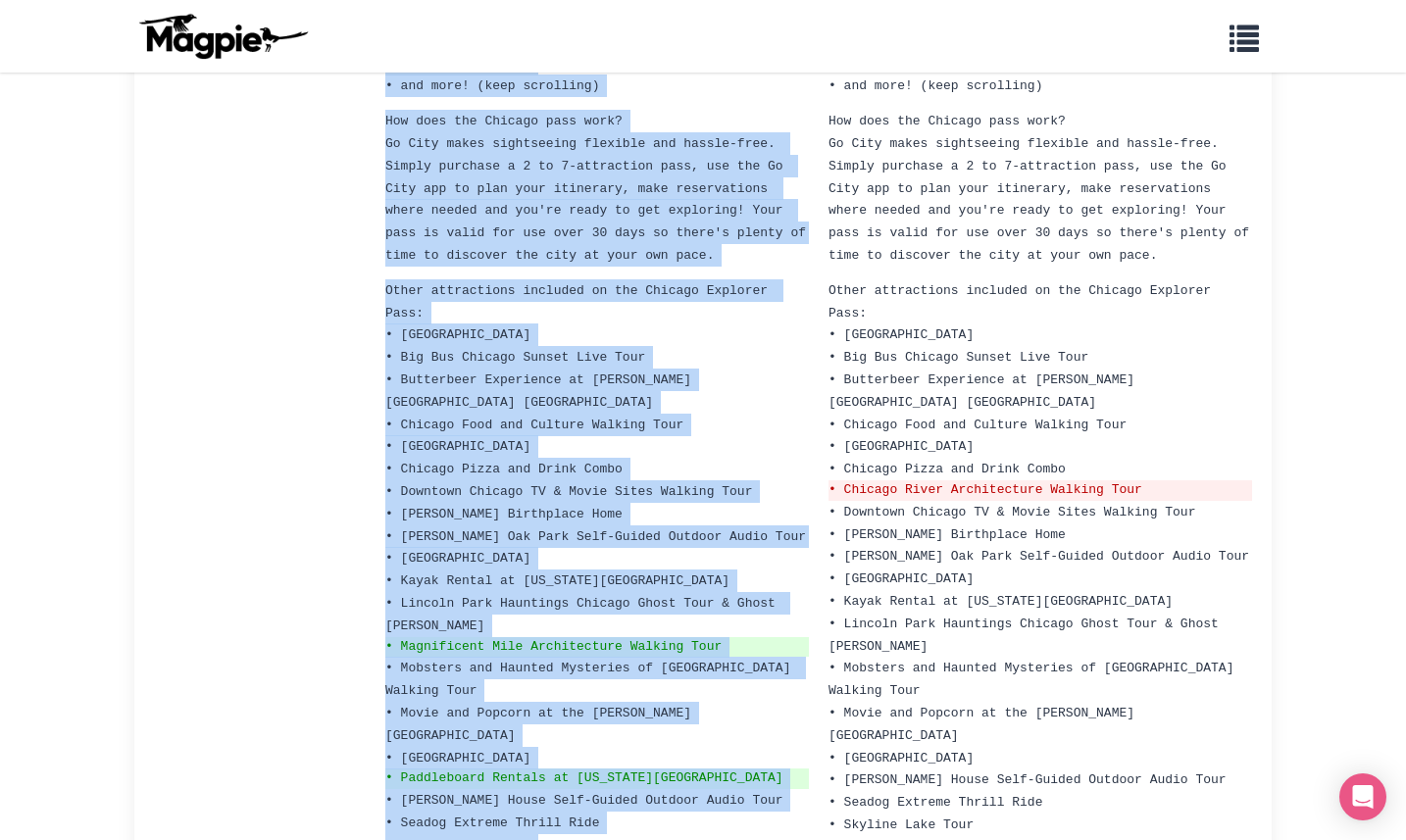 drag, startPoint x: 385, startPoint y: 316, endPoint x: 759, endPoint y: 807, distance: 617.217 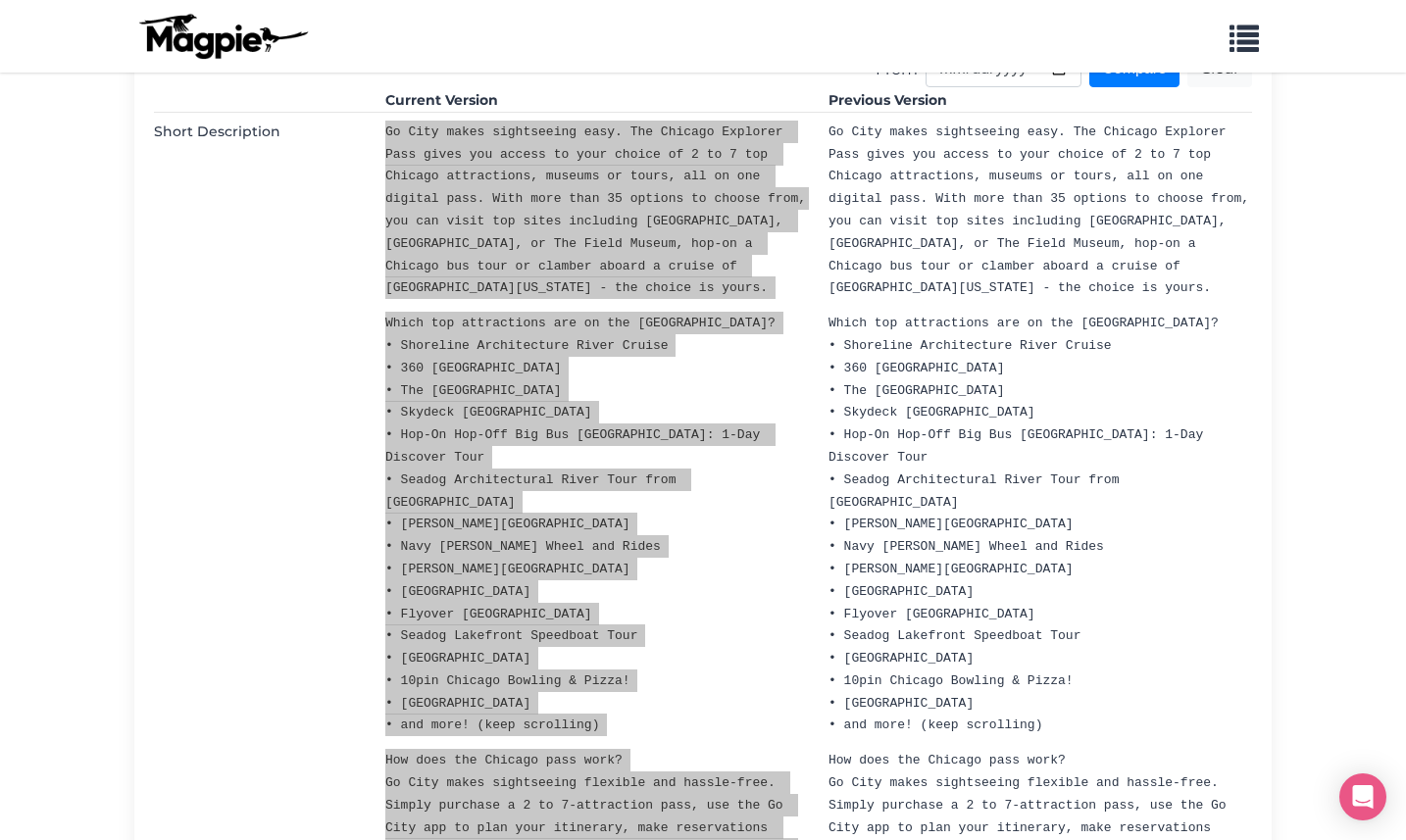 scroll, scrollTop: 0, scrollLeft: 0, axis: both 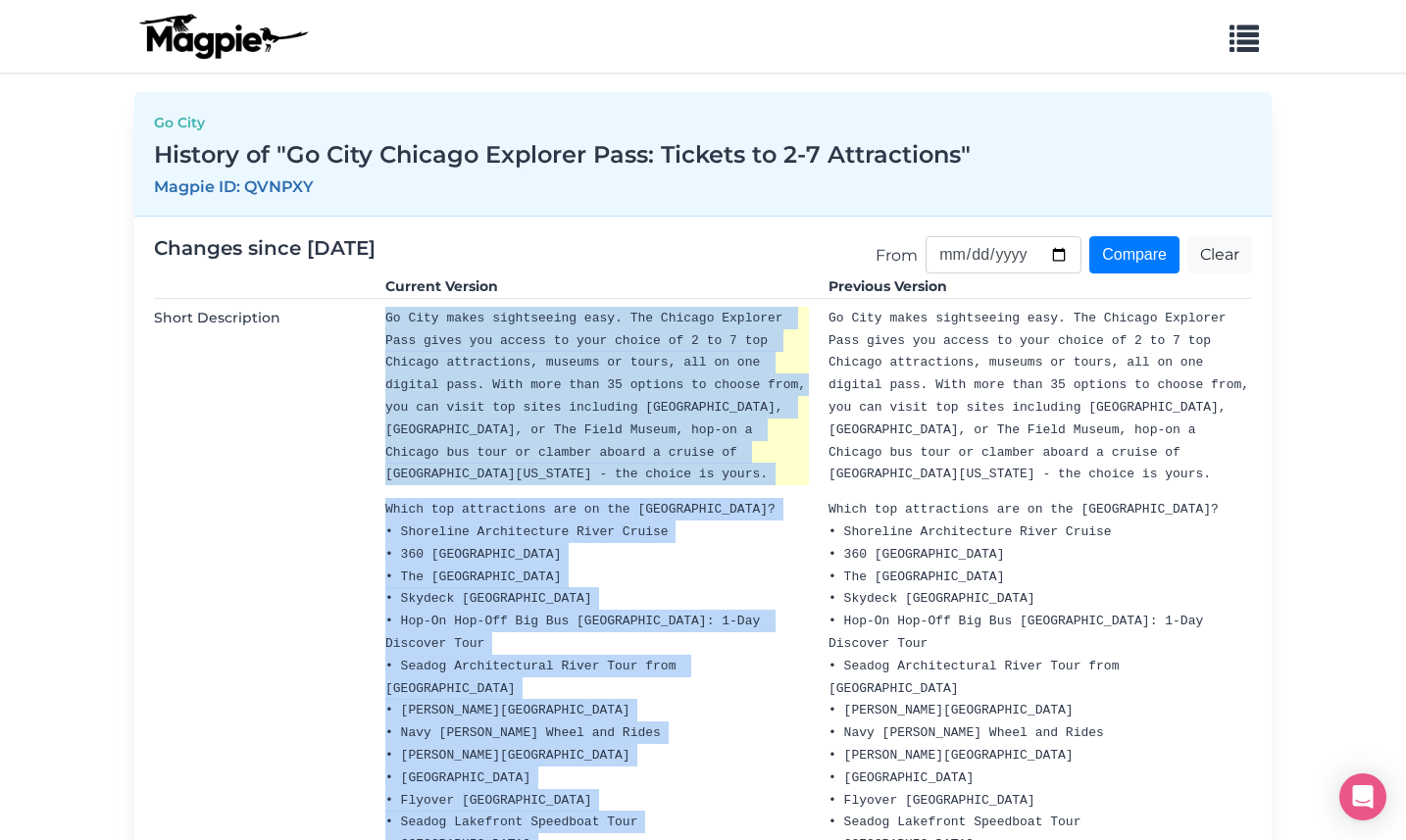 copy on "Go City makes sightseeing easy. The Chicago Explorer Pass gives you access to your choice of 2 to 7 top Chicago attractions, museums or tours, all on one digital pass. With more than 35 options to choose from, you can visit top sites including Navy Pier, Skydeck Chicago, or The Field Museum, hop-on a Chicago bus tour or clamber aboard a cruise of Lake Michigan - the choice is yours.
Which top attractions are on the Chicago pass?
• Shoreline Architecture River Cruise
• 360 CHICAGO
• The Field Museum
• Skydeck Chicago
• Hop-On Hop-Off Big Bus Chicago: 1-Day Discover Tour
• Seadog Architectural River Tour from Navy Pier
• Griffin Museum of Science and Industry
• Navy Pier Ferris Wheel and Rides
• Adler Planetarium
• Museum of Illusions Chicago
• Flyover Chicago
• Seadog Lakefront Speedboat Tour
• Chicago Children's Museum
• 10pin Chicago Bowling & Pizza!
• LEGOLAND® Discovery Center
• and more! (keep scrollin..." 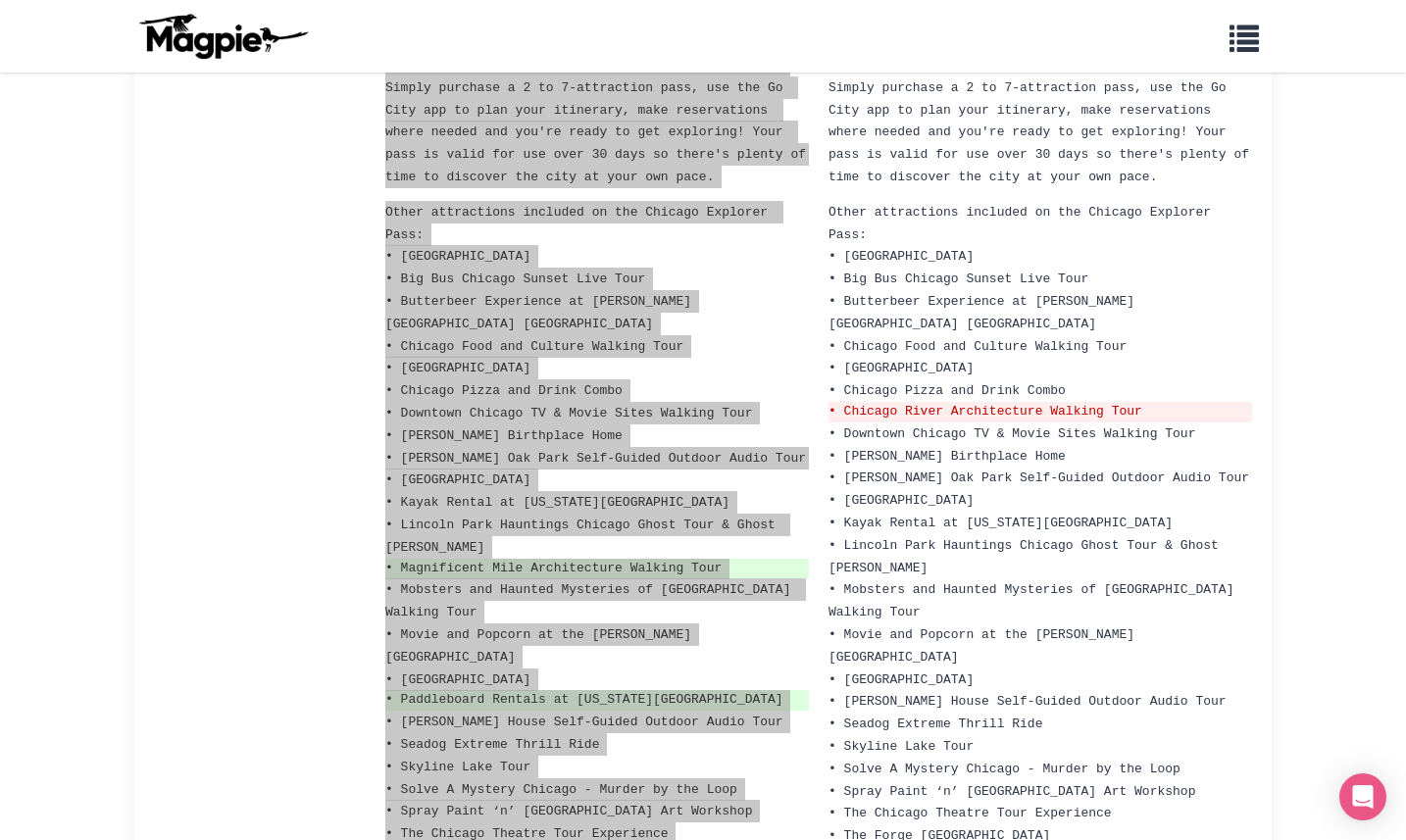 scroll, scrollTop: 920, scrollLeft: 0, axis: vertical 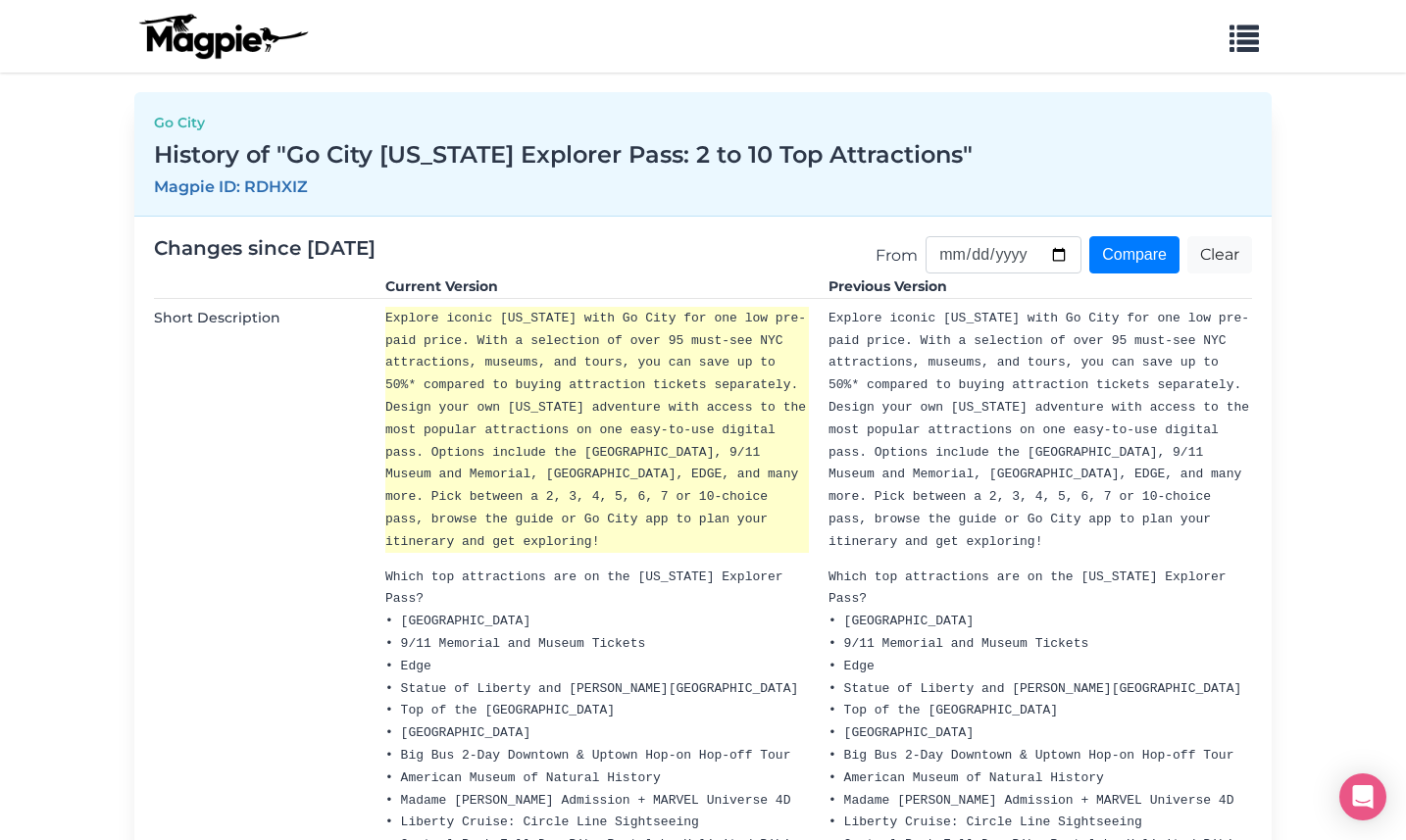 click on "Explore iconic New York with Go City for one low pre-paid price. With a selection of over 95 must-see NYC attractions, museums, and tours, you can save up to 50%* compared to buying attraction tickets separately. Design your own New York adventure with access to the most popular attractions on one easy-to-use digital pass. Options include the Statue of Liberty Ferry, 9/11 Museum and Memorial, Empire State Building, EDGE, and many more. Pick between a 2, 3, 4, 5, 6, 7 or 10-choice pass, browse the guide or Go City app to plan your itinerary and get exploring!" at bounding box center (599, 429) 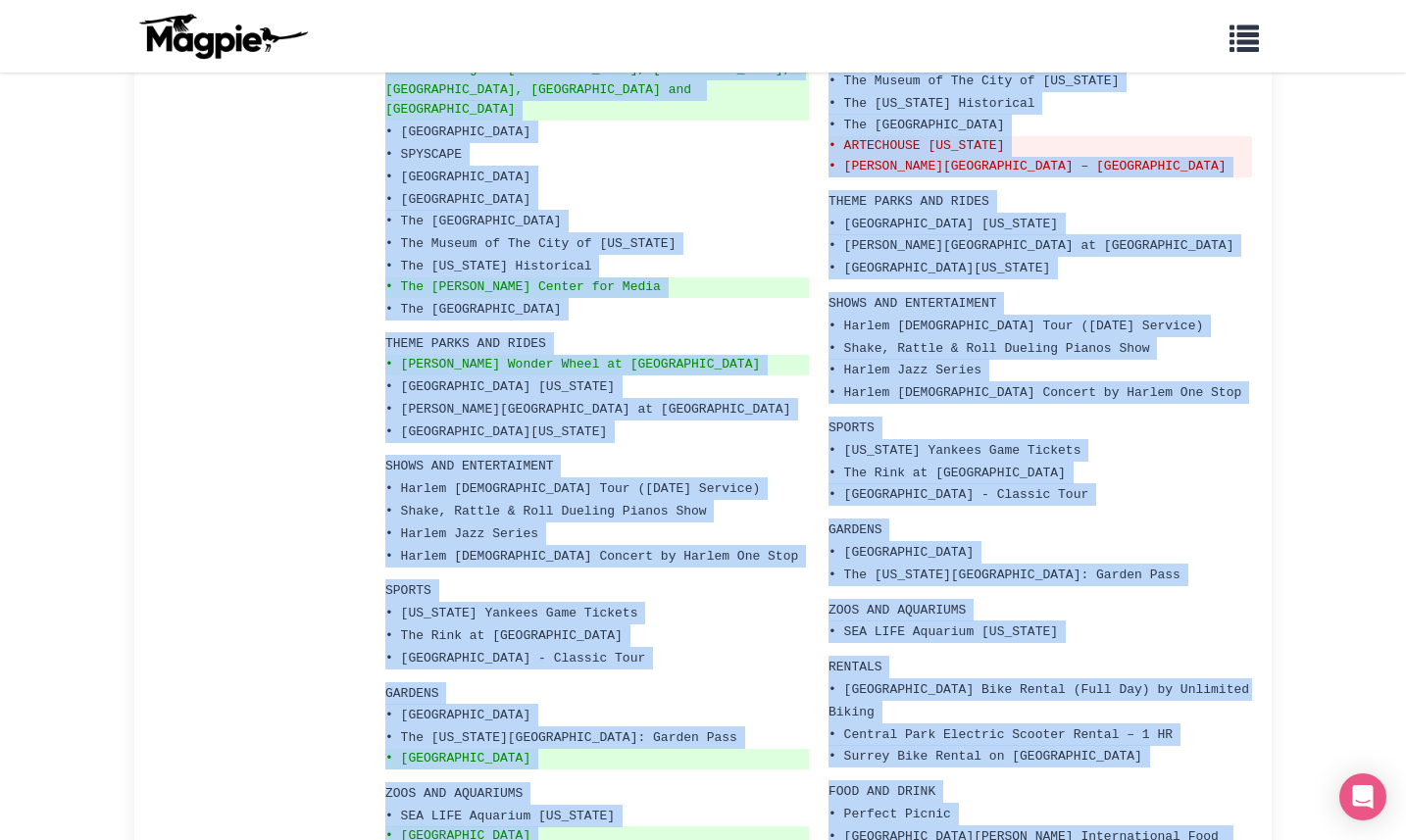 scroll, scrollTop: 2849, scrollLeft: 0, axis: vertical 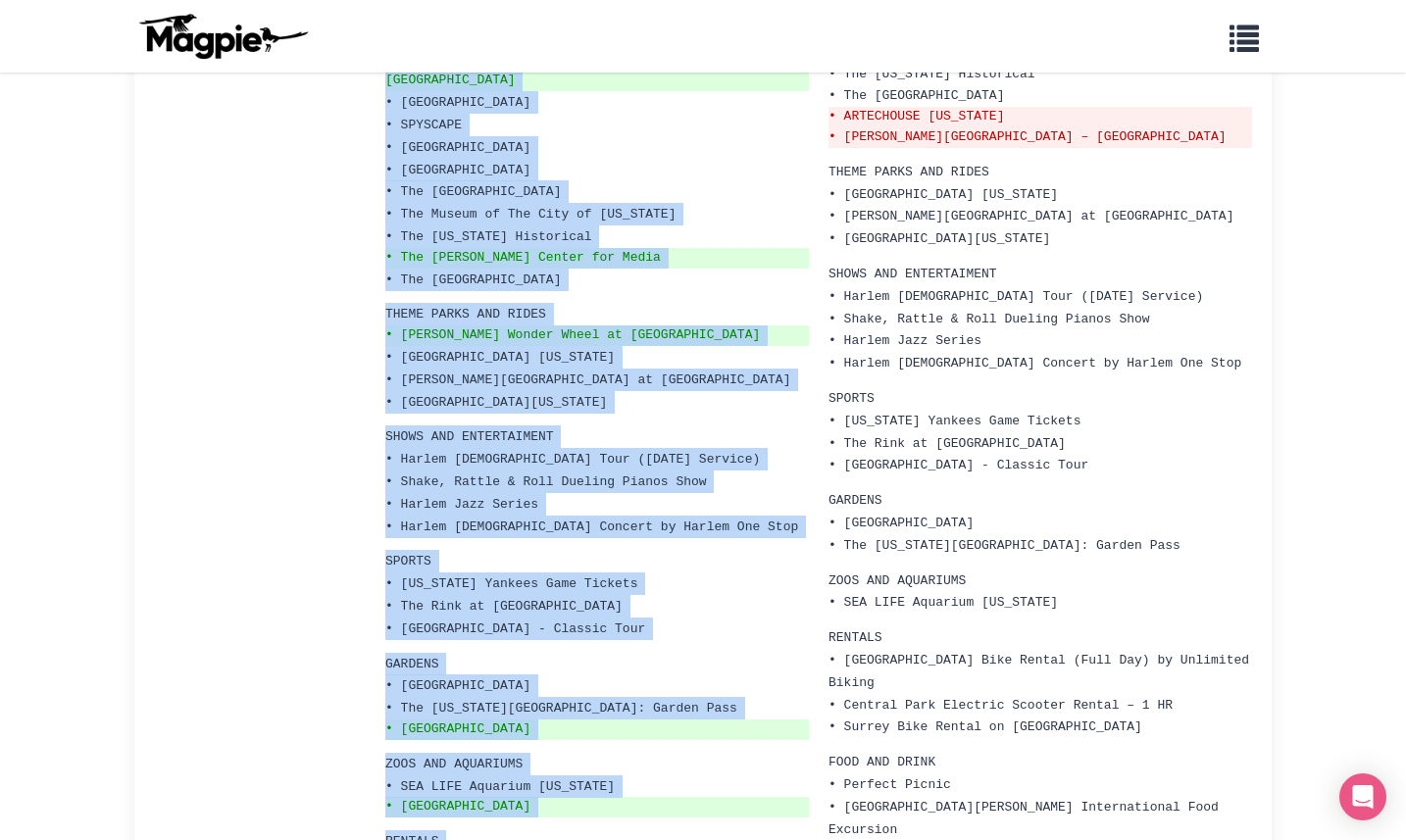 drag, startPoint x: 386, startPoint y: 318, endPoint x: 771, endPoint y: 716, distance: 553.7409 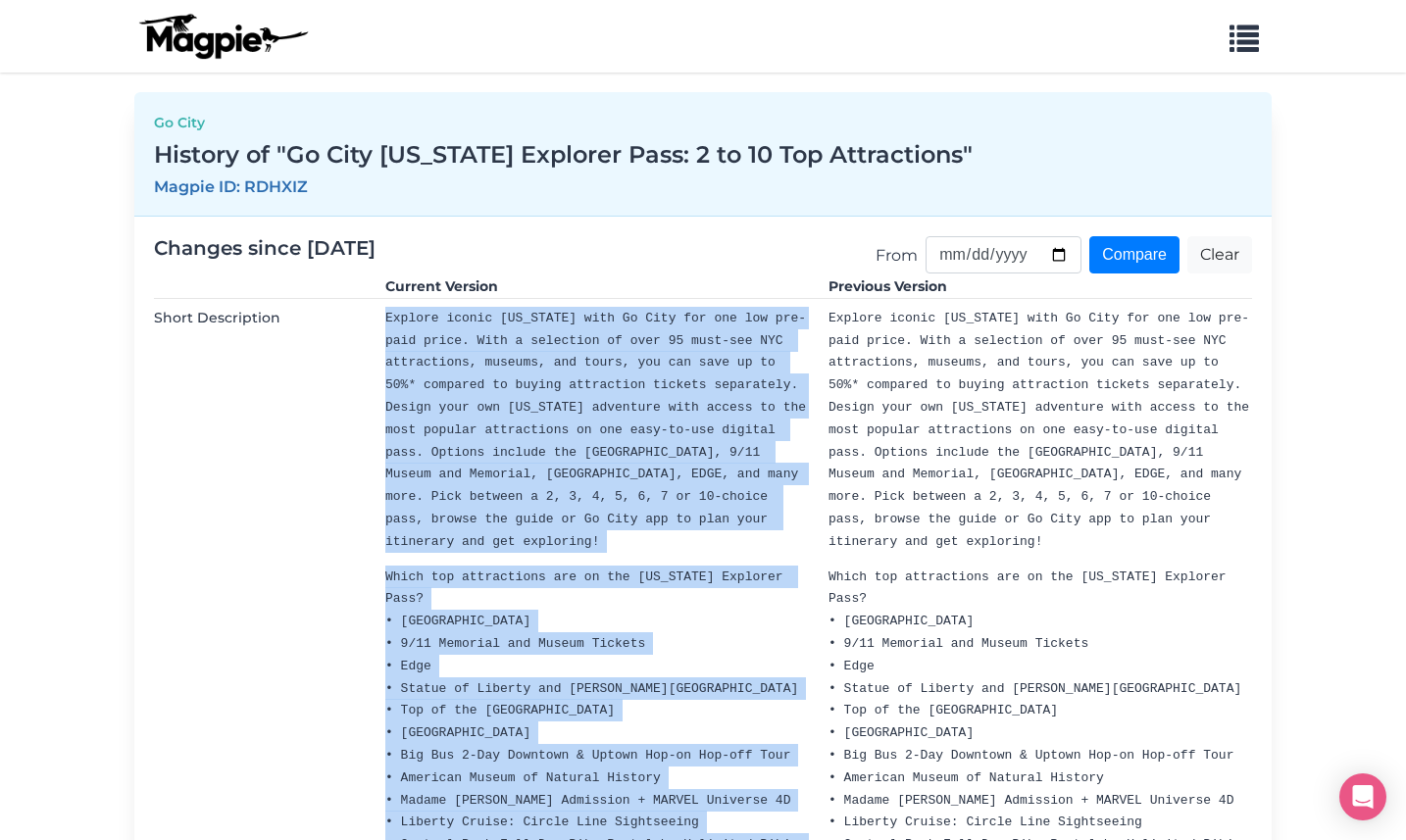 scroll, scrollTop: 2849, scrollLeft: 0, axis: vertical 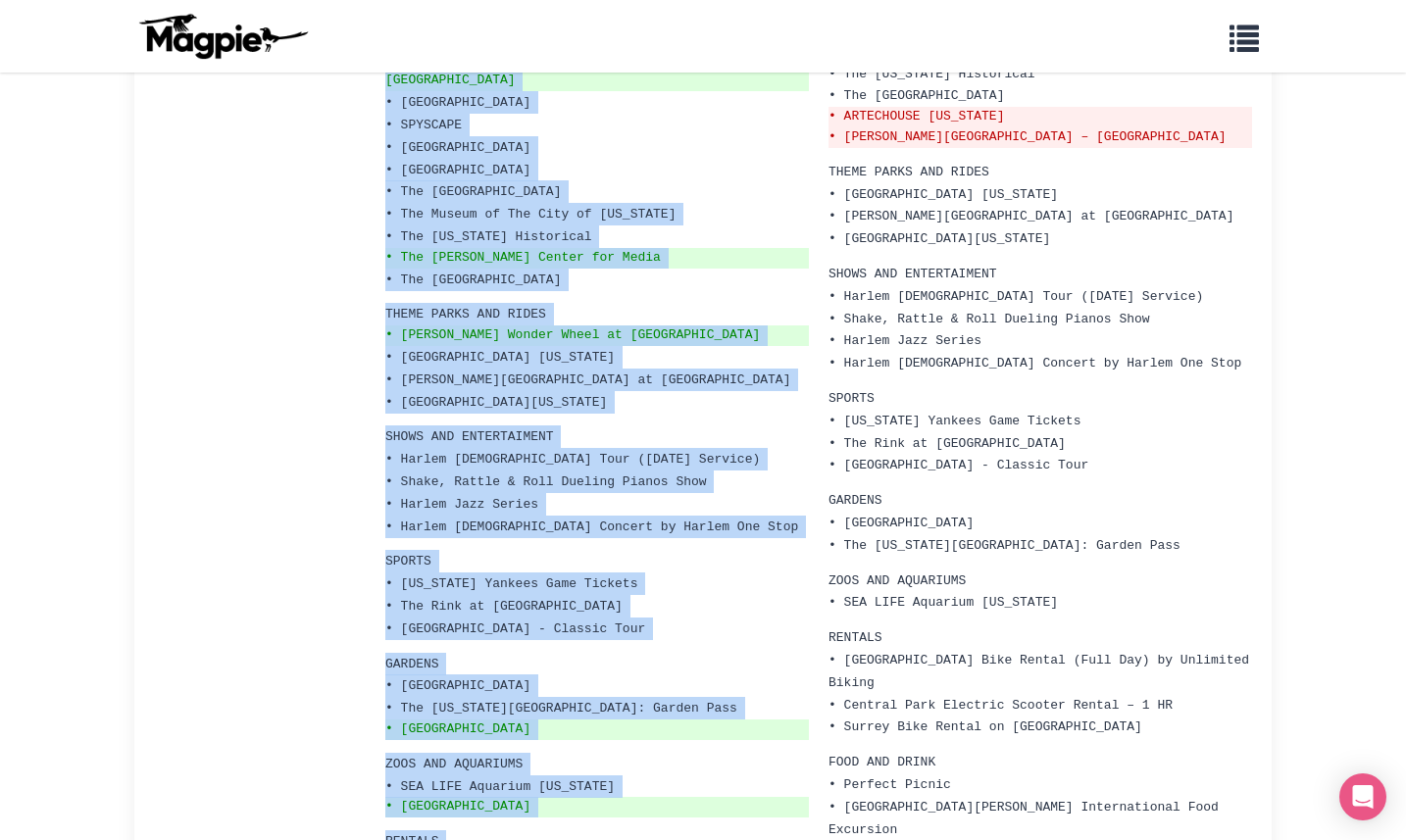 copy on "Explore iconic New York with Go City for one low pre-paid price. With a selection of over 95 must-see NYC attractions, museums, and tours, you can save up to 50%* compared to buying attraction tickets separately. Design your own New York adventure with access to the most popular attractions on one easy-to-use digital pass. Options include the Statue of Liberty Ferry, 9/11 Museum and Memorial, Empire State Building, EDGE, and many more. Pick between a 2, 3, 4, 5, 6, 7 or 10-choice pass, browse the guide or Go City app to plan your itinerary and get exploring!
Which top attractions are on the New York Explorer Pass?
• Empire State Building
• 9/11 Memorial and Museum Tickets
• Edge
• Statue of Liberty and Ellis Island Ferry
• Top of the Rock Observatory
• One World Observatory
• Big Bus 2-Day Downtown & Uptown Hop-on Hop-off Tour
• American Museum of Natural History
• Madame Tussauds Admission + MARVEL Universe 4D
• Liberty Cruise: Circle Line ..." 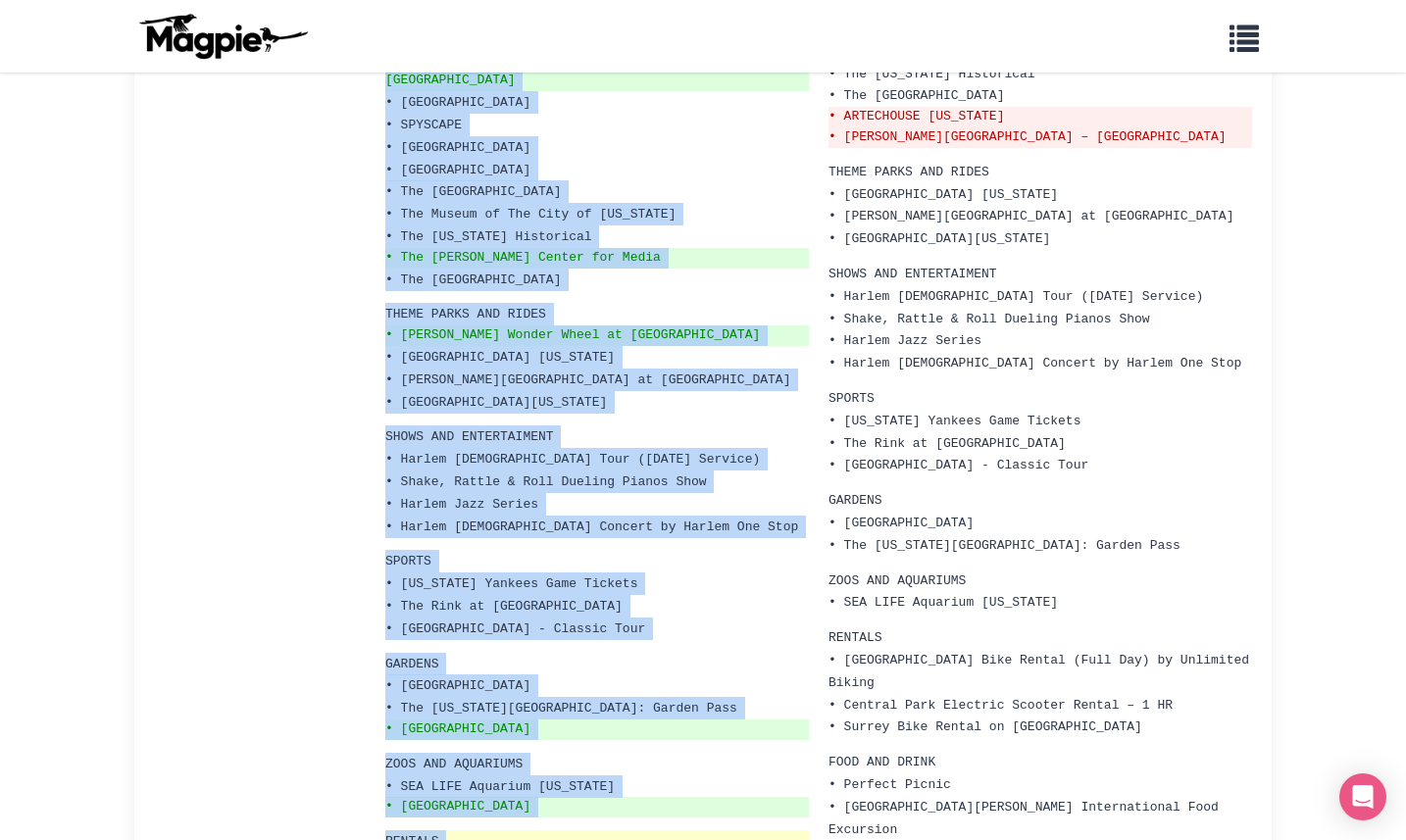 click on "RENTALS" at bounding box center [597, 841] 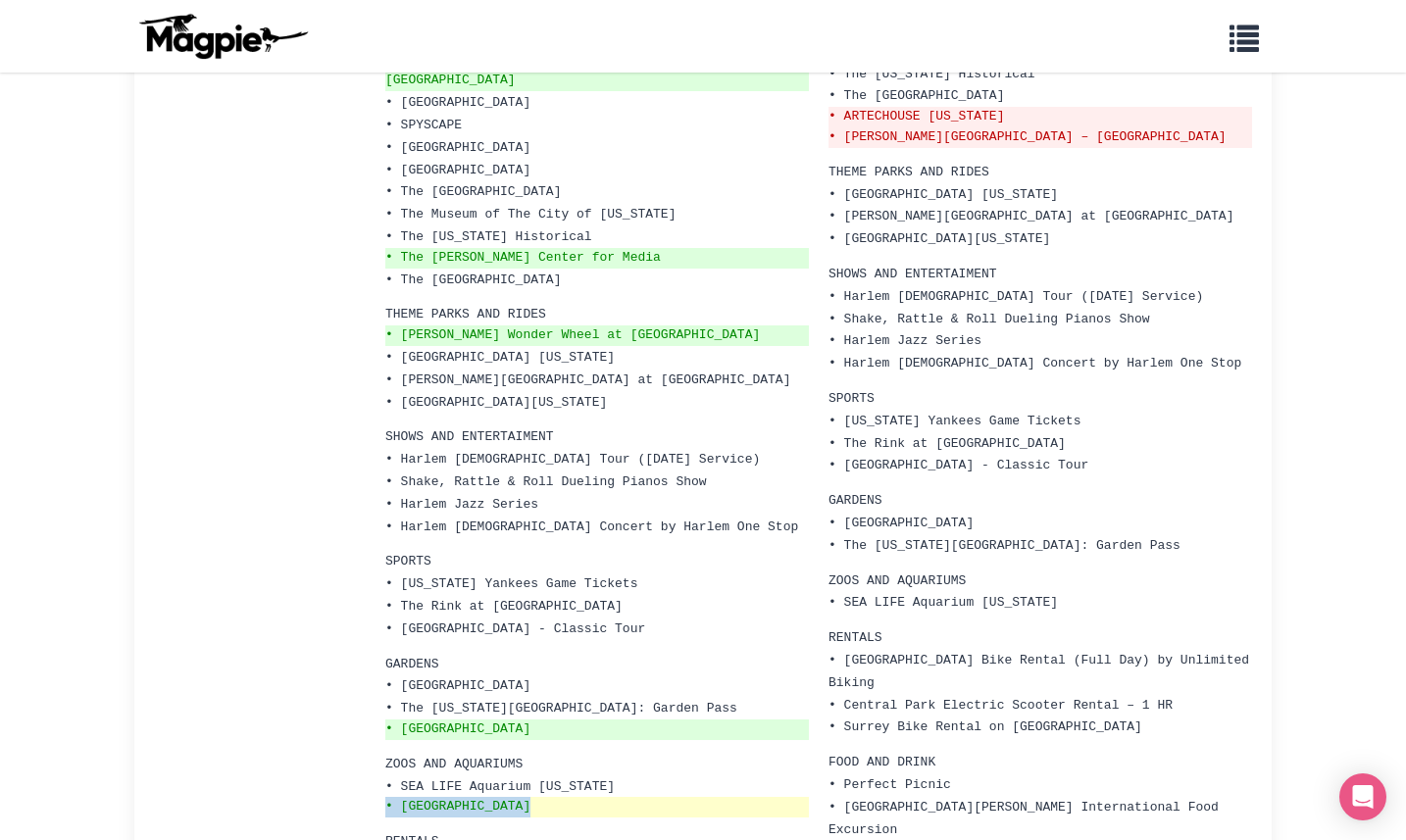 drag, startPoint x: 536, startPoint y: 448, endPoint x: 390, endPoint y: 447, distance: 146.00342 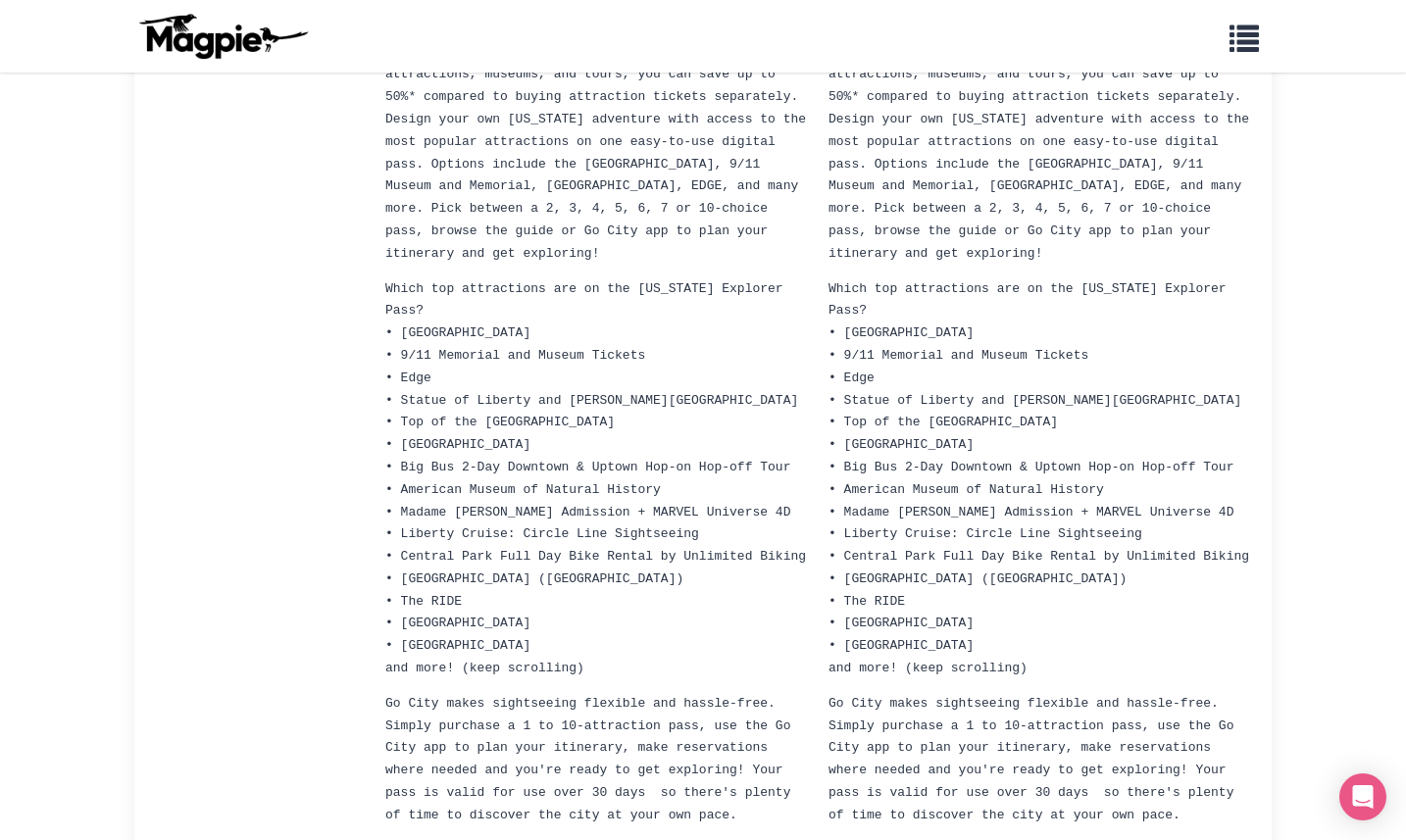 scroll, scrollTop: 0, scrollLeft: 0, axis: both 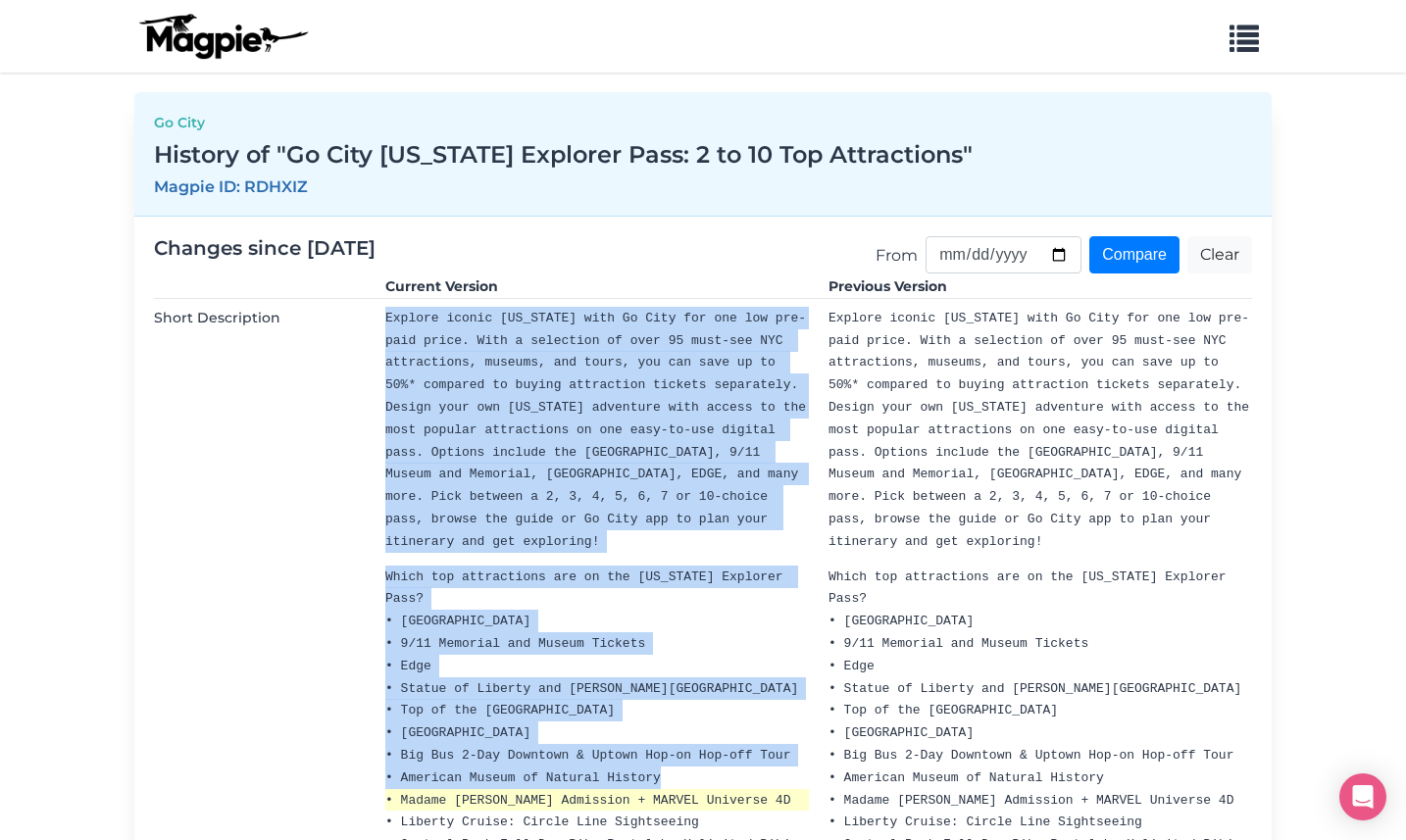 drag, startPoint x: 387, startPoint y: 317, endPoint x: 447, endPoint y: 748, distance: 435.15629 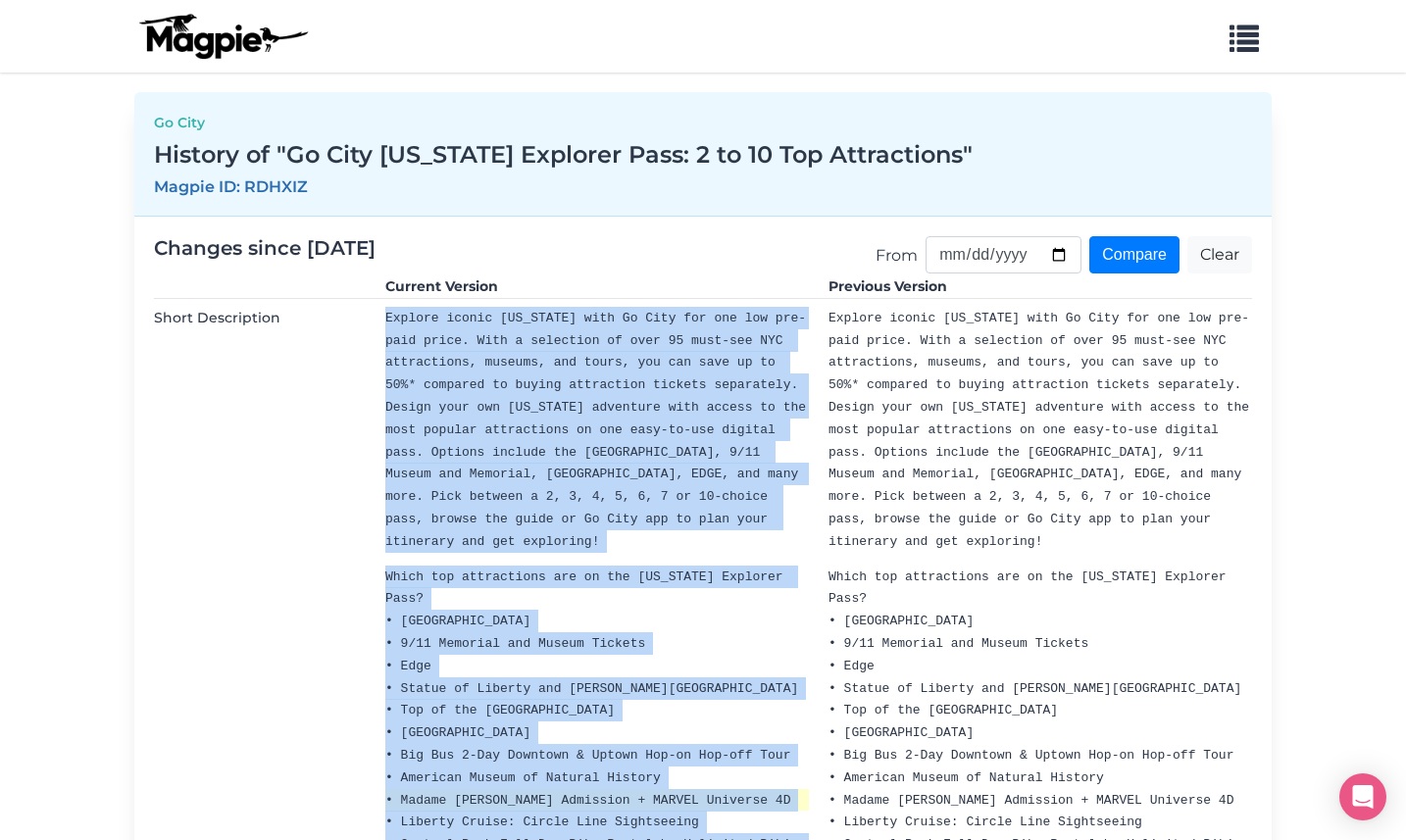 scroll, scrollTop: 2849, scrollLeft: 0, axis: vertical 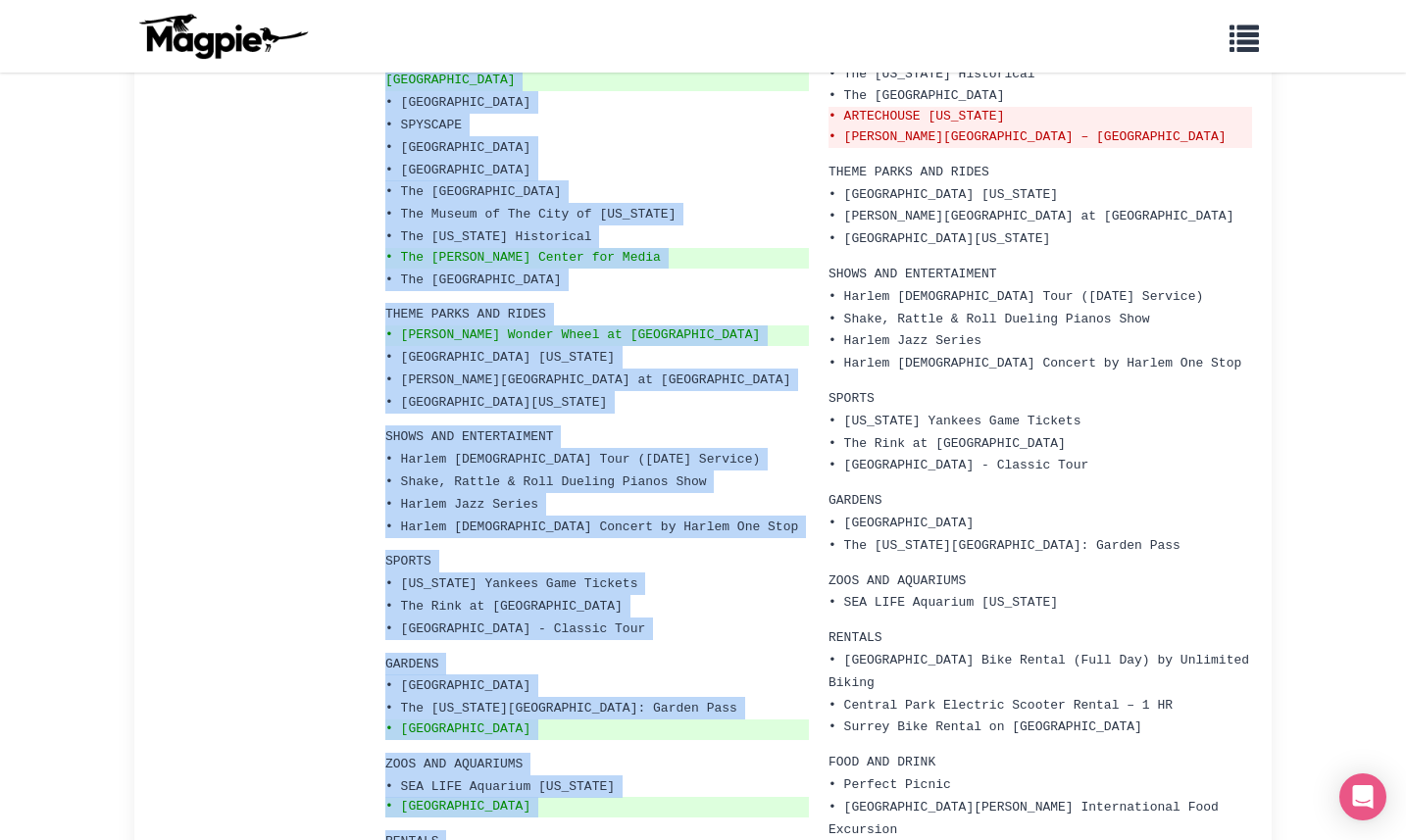 copy on "Explore iconic New York with Go City for one low pre-paid price. With a selection of over 95 must-see NYC attractions, museums, and tours, you can save up to 50%* compared to buying attraction tickets separately. Design your own New York adventure with access to the most popular attractions on one easy-to-use digital pass. Options include the Statue of Liberty Ferry, 9/11 Museum and Memorial, Empire State Building, EDGE, and many more. Pick between a 2, 3, 4, 5, 6, 7 or 10-choice pass, browse the guide or Go City app to plan your itinerary and get exploring!
Which top attractions are on the New York Explorer Pass?
• Empire State Building
• 9/11 Memorial and Museum Tickets
• Edge
• Statue of Liberty and Ellis Island Ferry
• Top of the Rock Observatory
• One World Observatory
• Big Bus 2-Day Downtown & Uptown Hop-on Hop-off Tour
• American Museum of Natural History
• Madame Tussauds Admission + MARVEL Universe 4D
• Liberty Cruise: Circle Line ..." 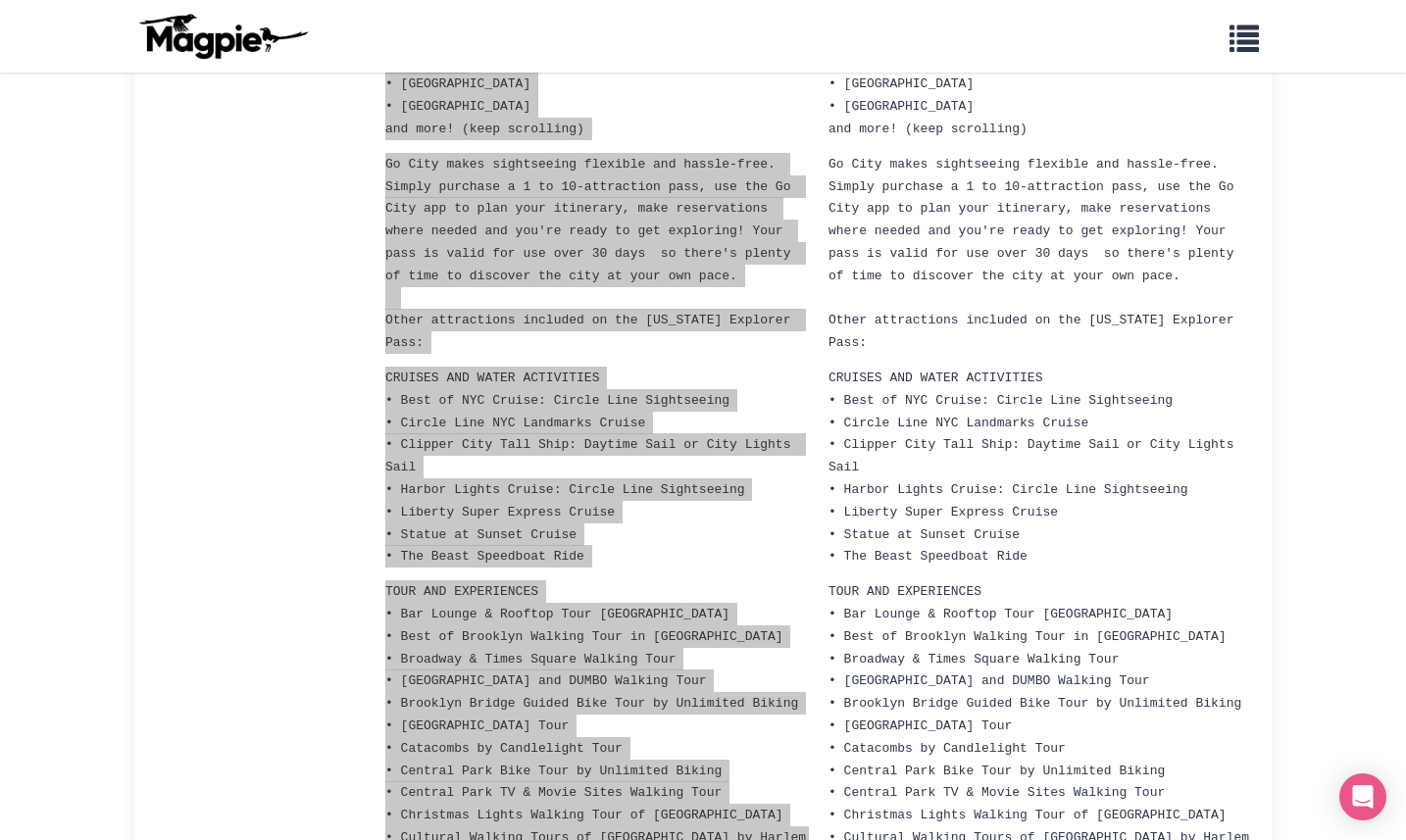 scroll, scrollTop: 820, scrollLeft: 0, axis: vertical 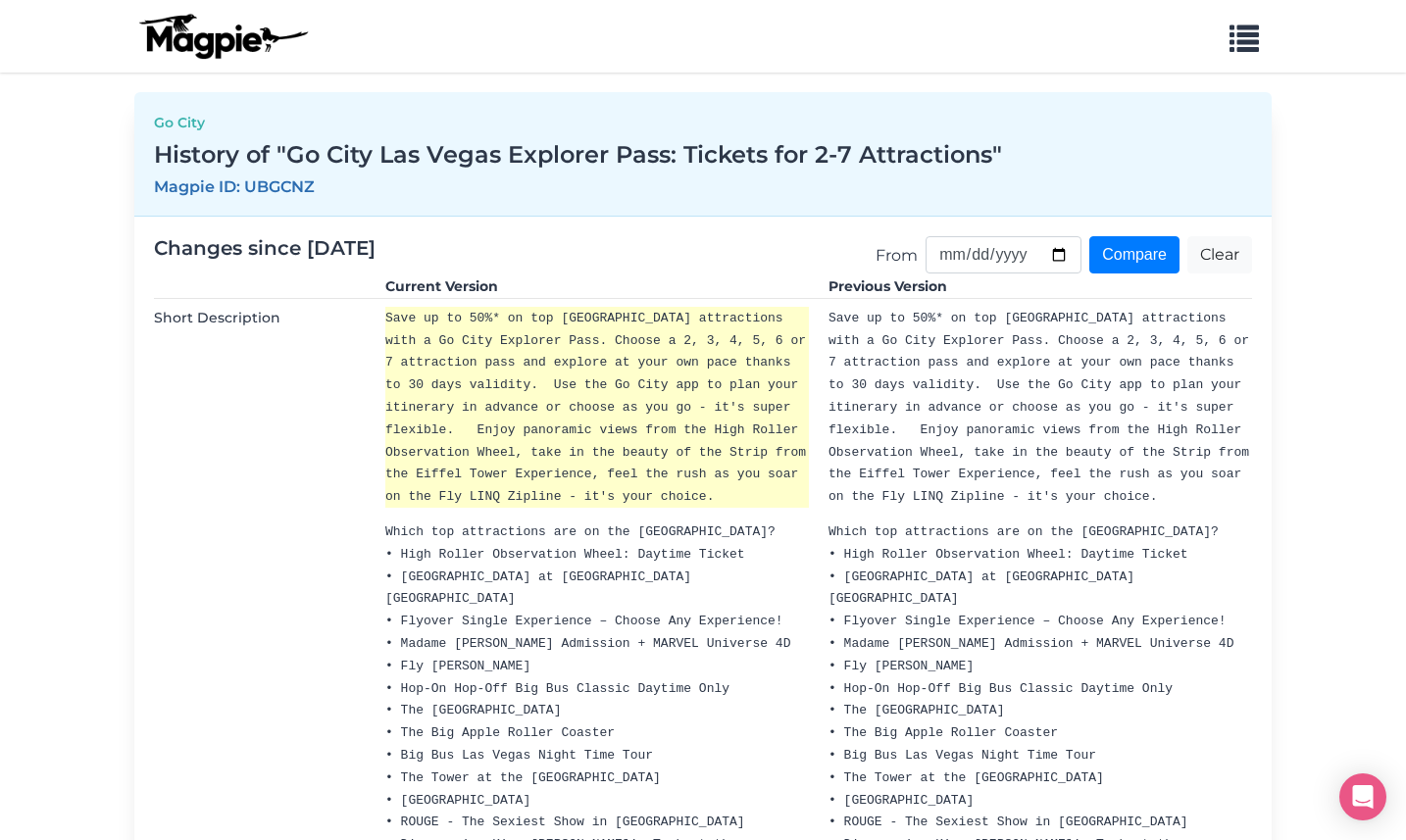 click on "Save up to 50%* on top Las Vegas attractions with a Go City Explorer Pass. Choose a 2, 3, 4, 5, 6 or 7 attraction pass and explore at your own pace thanks to 30 days validity.  Use the Go City app to plan your itinerary in advance or choose as you go - it's super flexible.   Enjoy panoramic views from the High Roller Observation Wheel, take in the beauty of the Strip from the Eiffel Tower Experience, feel the rush as you soar on the Fly LINQ Zipline - it's your choice." at bounding box center (599, 407) 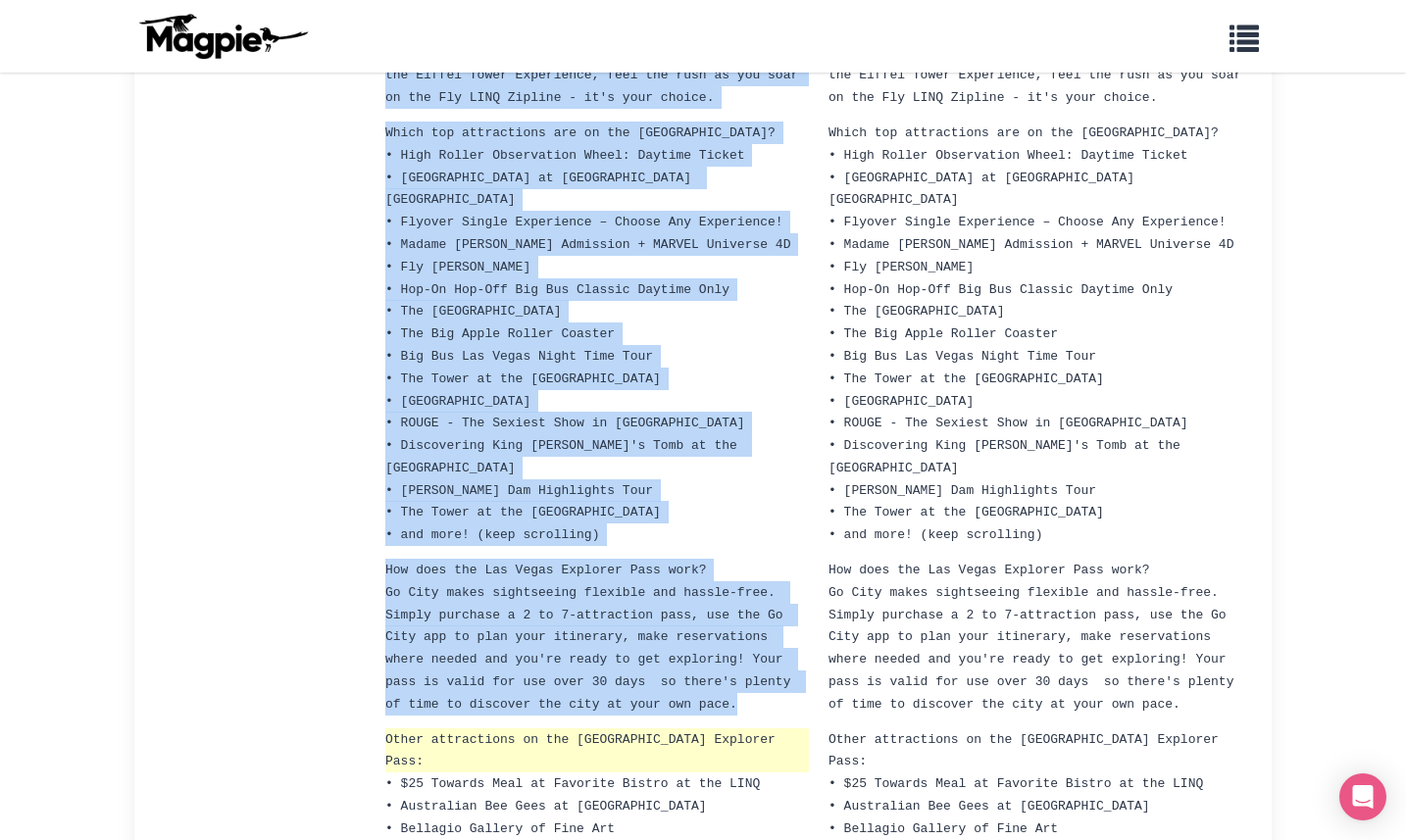 scroll, scrollTop: 407, scrollLeft: 0, axis: vertical 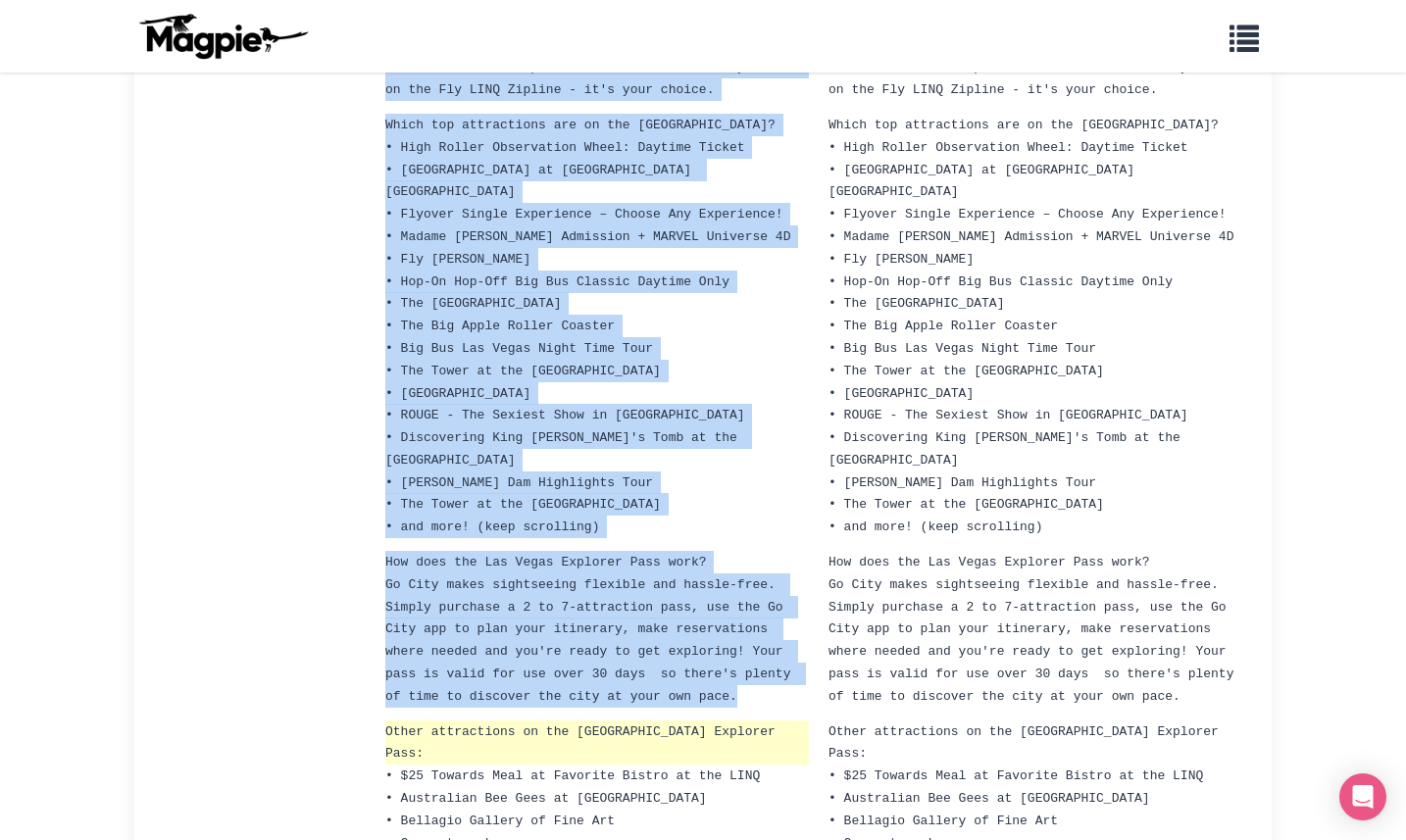 drag, startPoint x: 387, startPoint y: 317, endPoint x: 394, endPoint y: 612, distance: 295.083 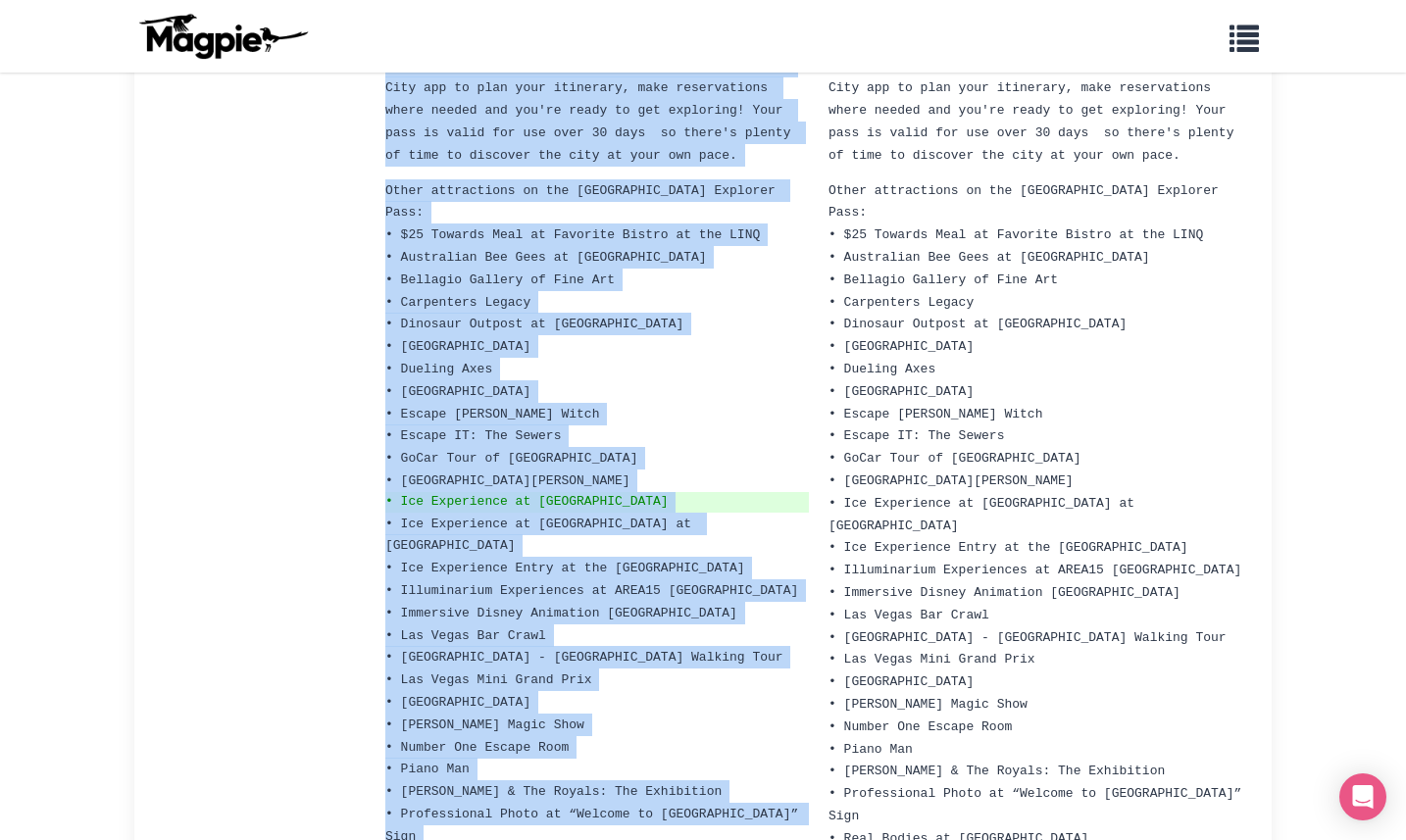 scroll, scrollTop: 1083, scrollLeft: 0, axis: vertical 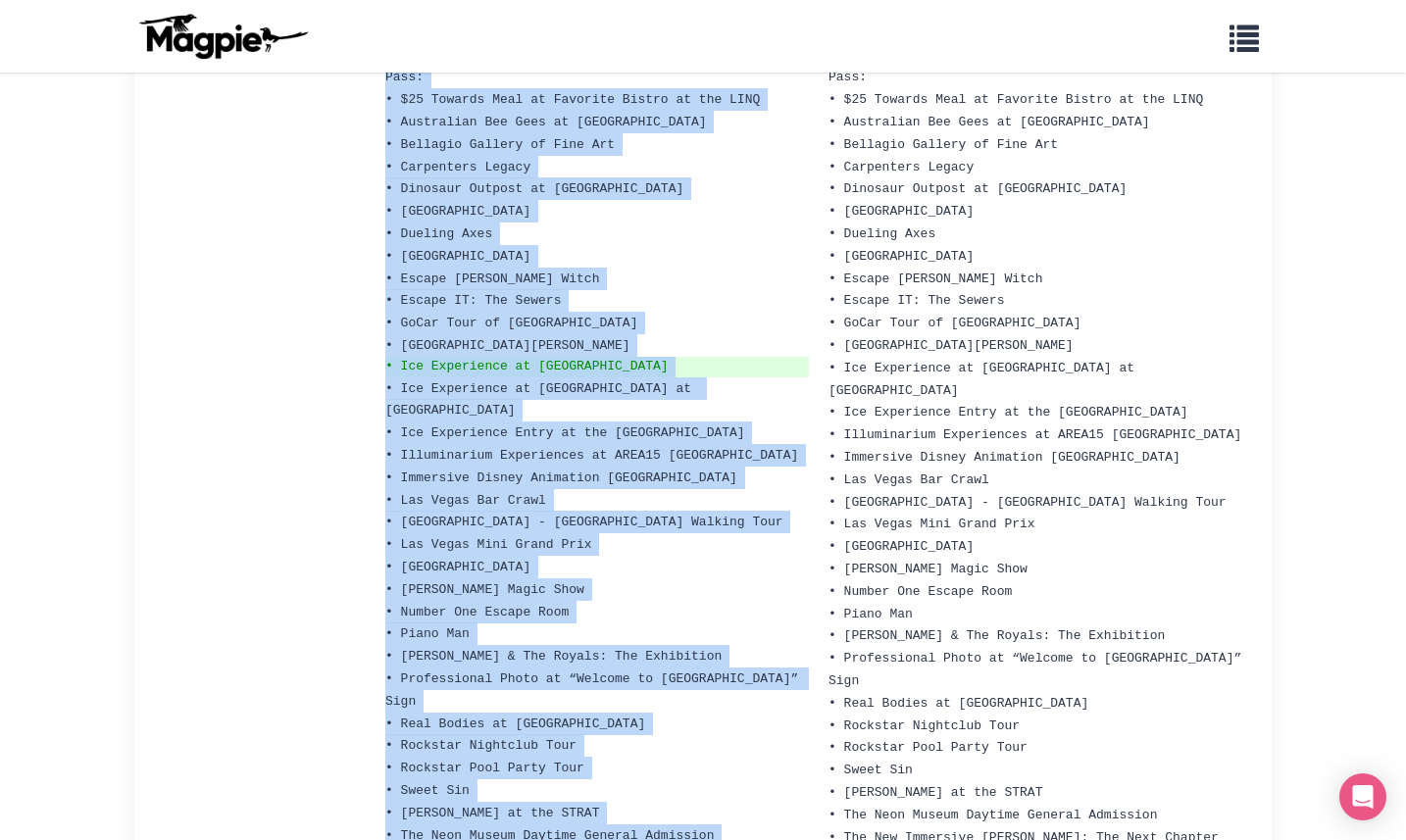 copy on "Save up to 50%* on top Las Vegas attractions with a Go City Explorer Pass. Choose a 2, 3, 4, 5, 6 or 7 attraction pass and explore at your own pace thanks to 30 days validity.  Use the Go City app to plan your itinerary in advance or choose as you go - it's super flexible.   Enjoy panoramic views from the High Roller Observation Wheel, take in the beauty of the Strip from the Eiffel Tower Experience, feel the rush as you soar on the Fly LINQ Zipline - it's your choice.
Which top attractions are on the Las Vegas Pass?
• High Roller Observation Wheel: Daytime Ticket
• Eiffel Tower Experience at Paris Las Vegas
• Flyover Single Experience – Choose Any Experience!
• Madame Tussauds Admission + MARVEL Universe 4D
• Fly LINQ Zipline
• Hop-On Hop-Off Big Bus Classic Daytime Only
• The Mob Museum
• The Big Apple Roller Coaster
• Big Bus Las Vegas Night Time Tour
• The Tower at the STRAT
• Paradox Museum
• ROUGE - The Sexiest Show in Veg..." 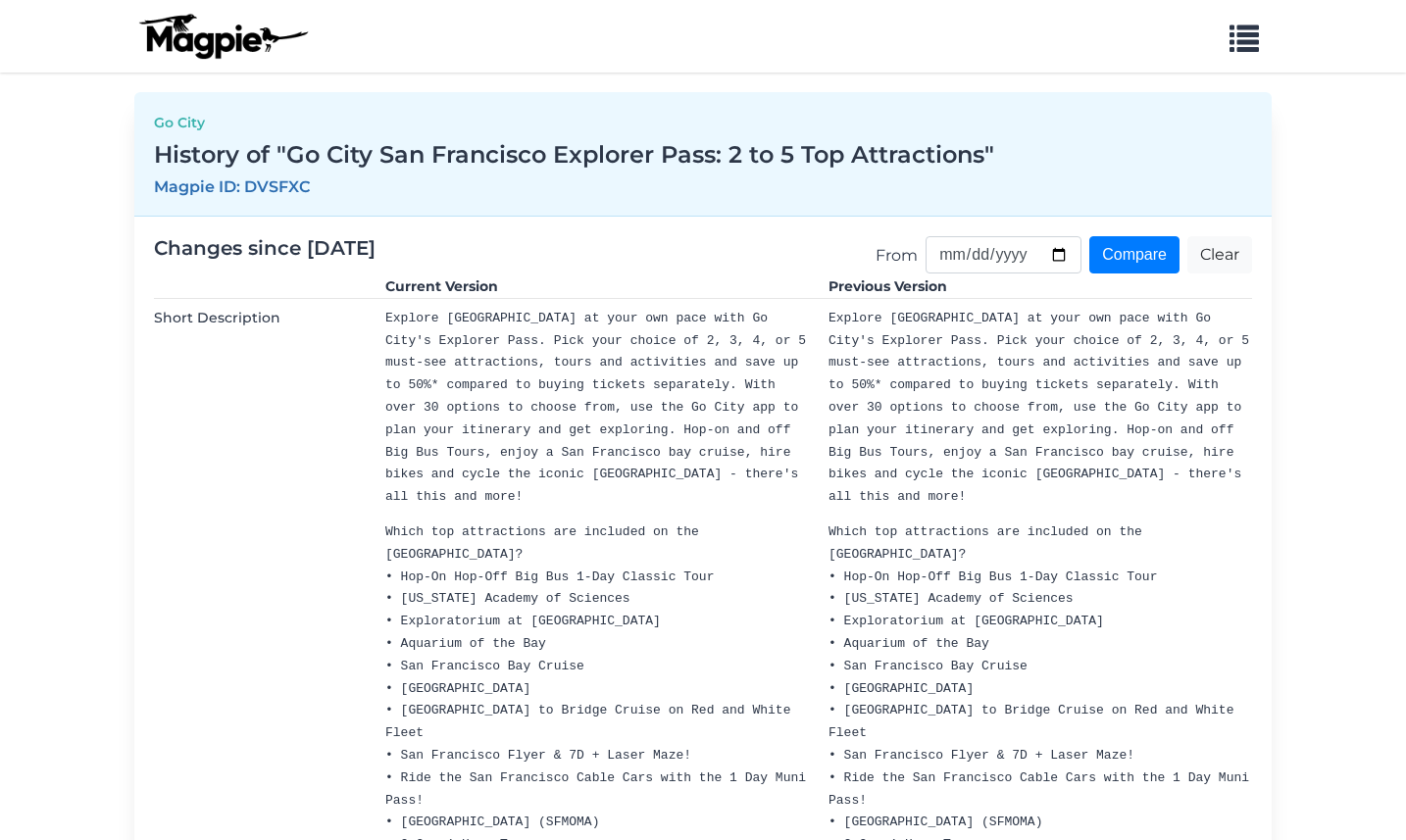 scroll, scrollTop: 0, scrollLeft: 0, axis: both 